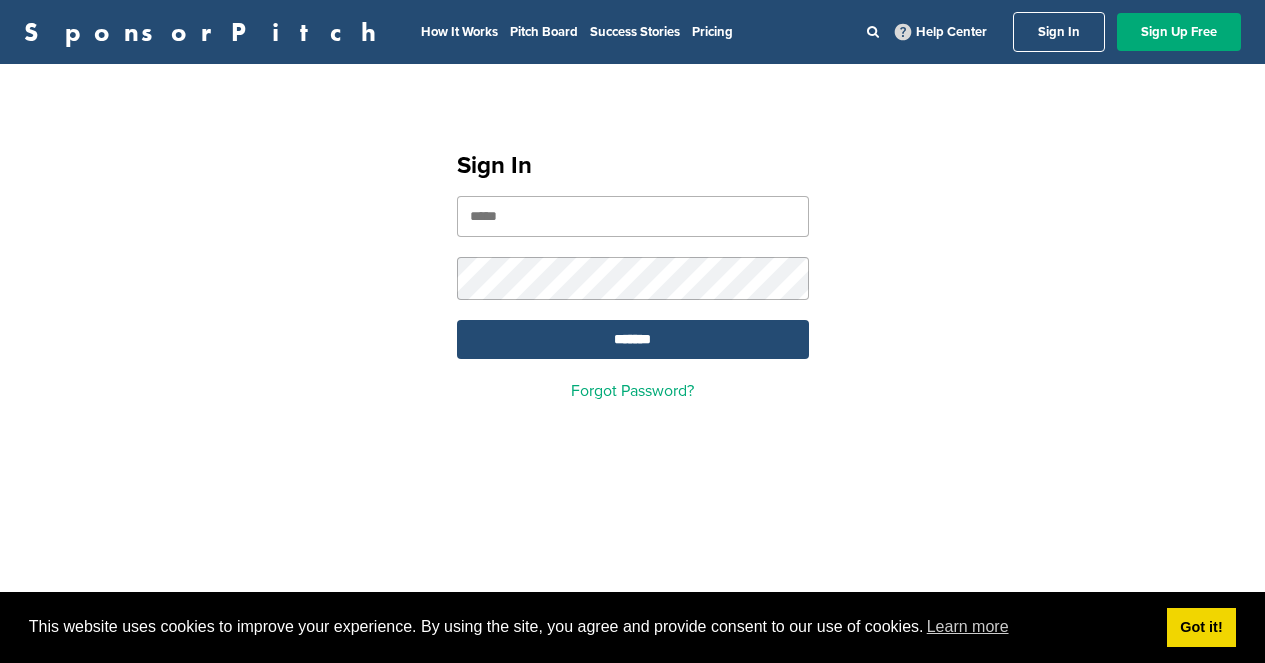 scroll, scrollTop: 0, scrollLeft: 0, axis: both 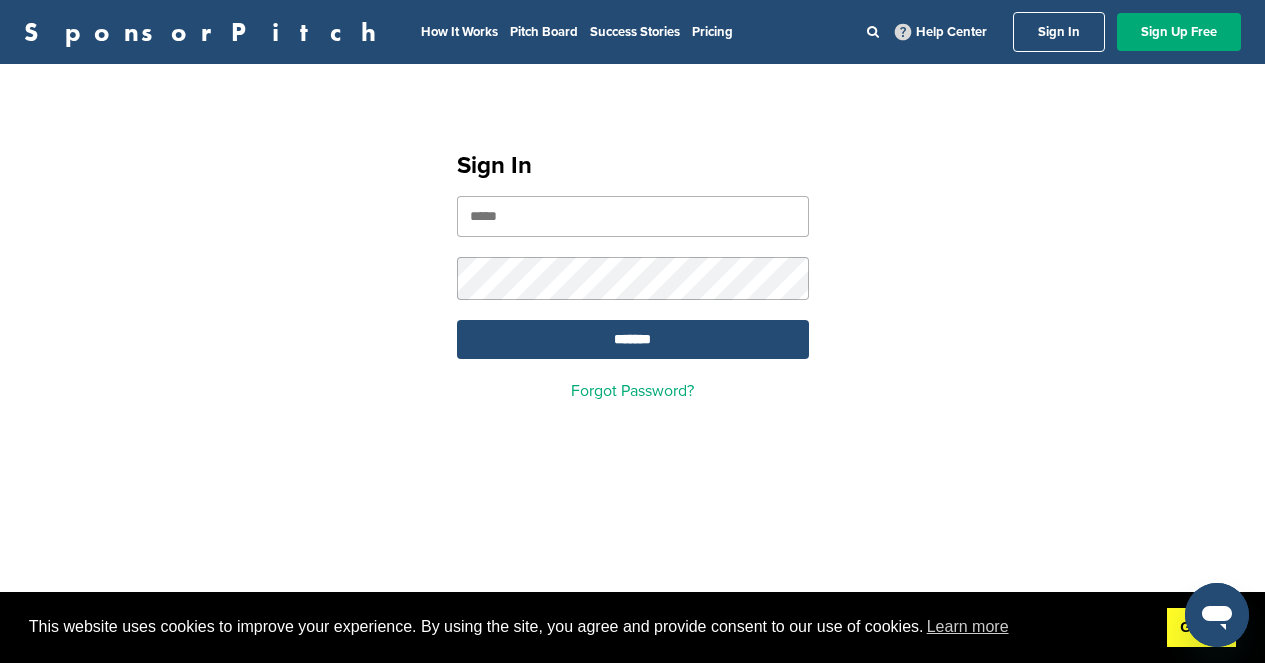 click on "Got it!" at bounding box center [1201, 628] 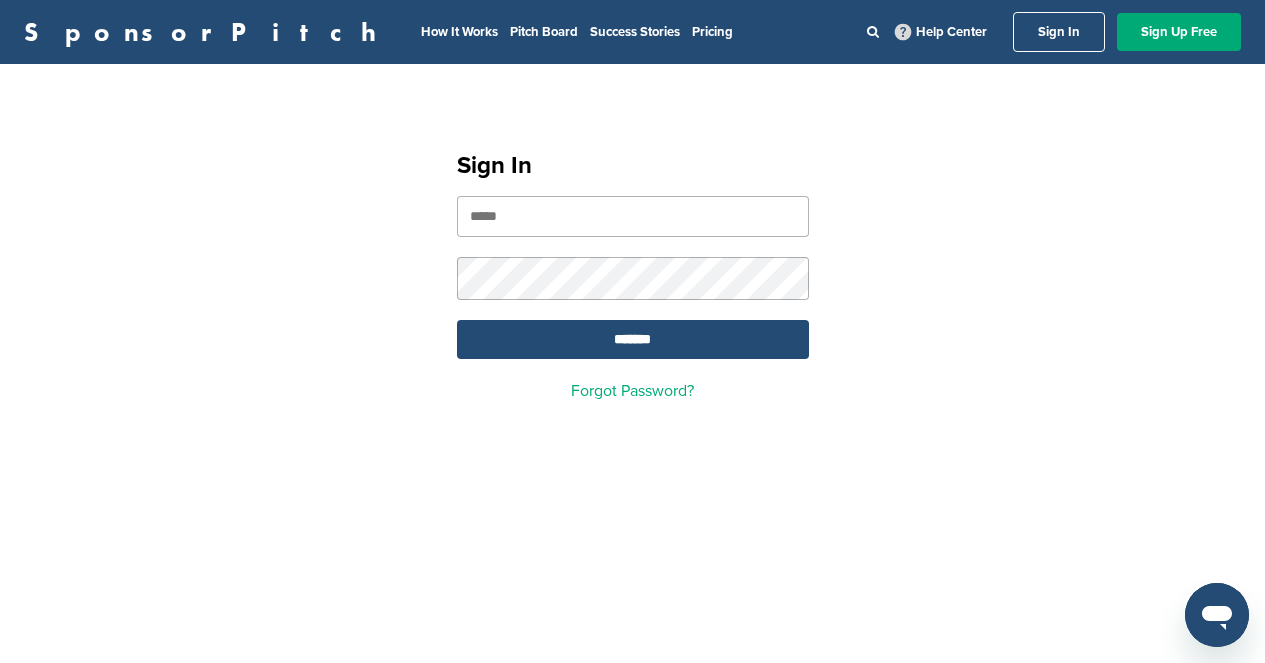 click at bounding box center (633, 216) 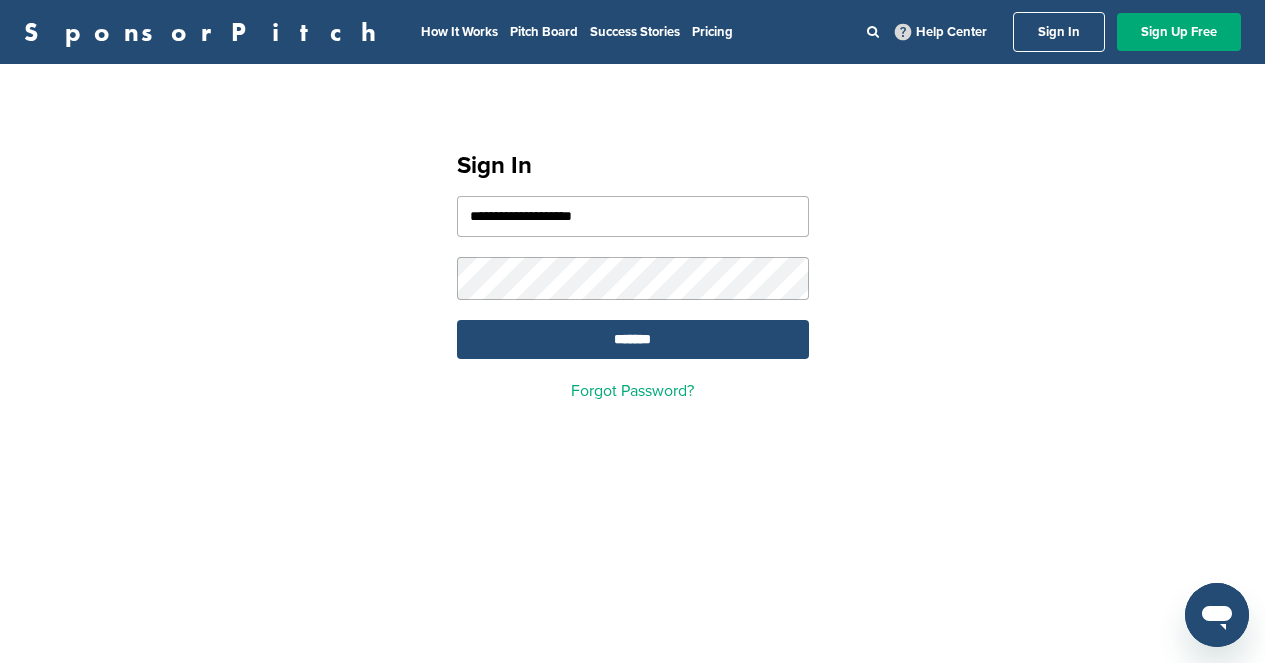 type on "**********" 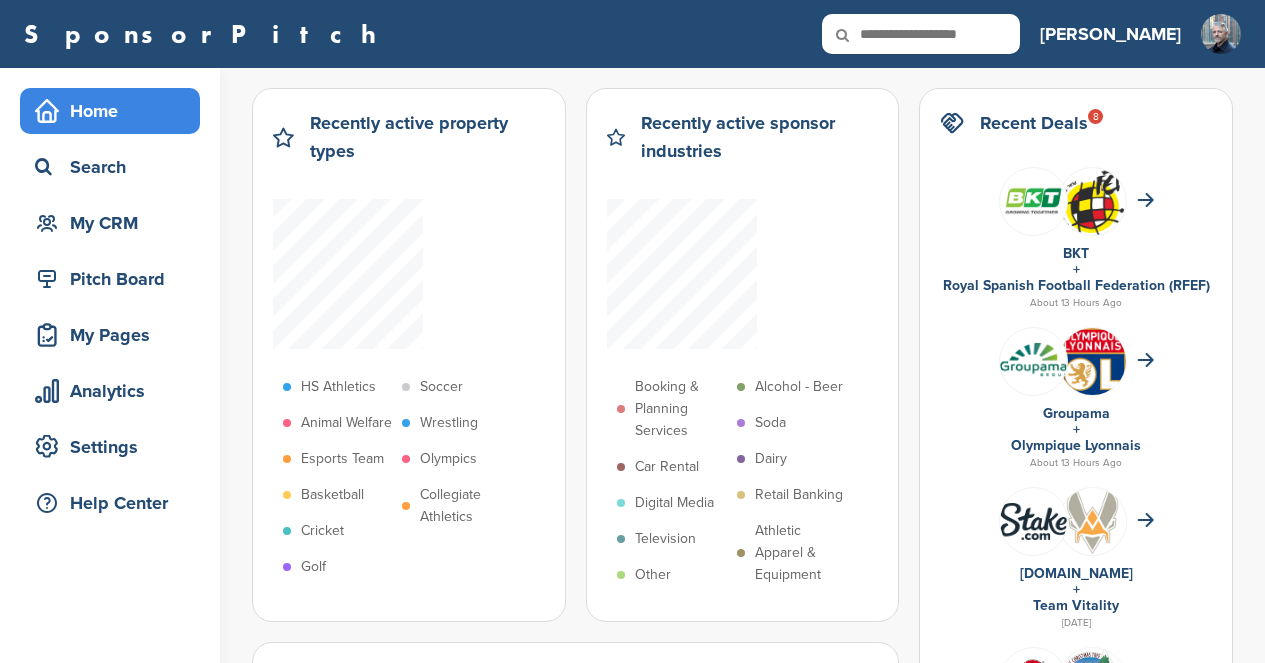 scroll, scrollTop: 0, scrollLeft: 0, axis: both 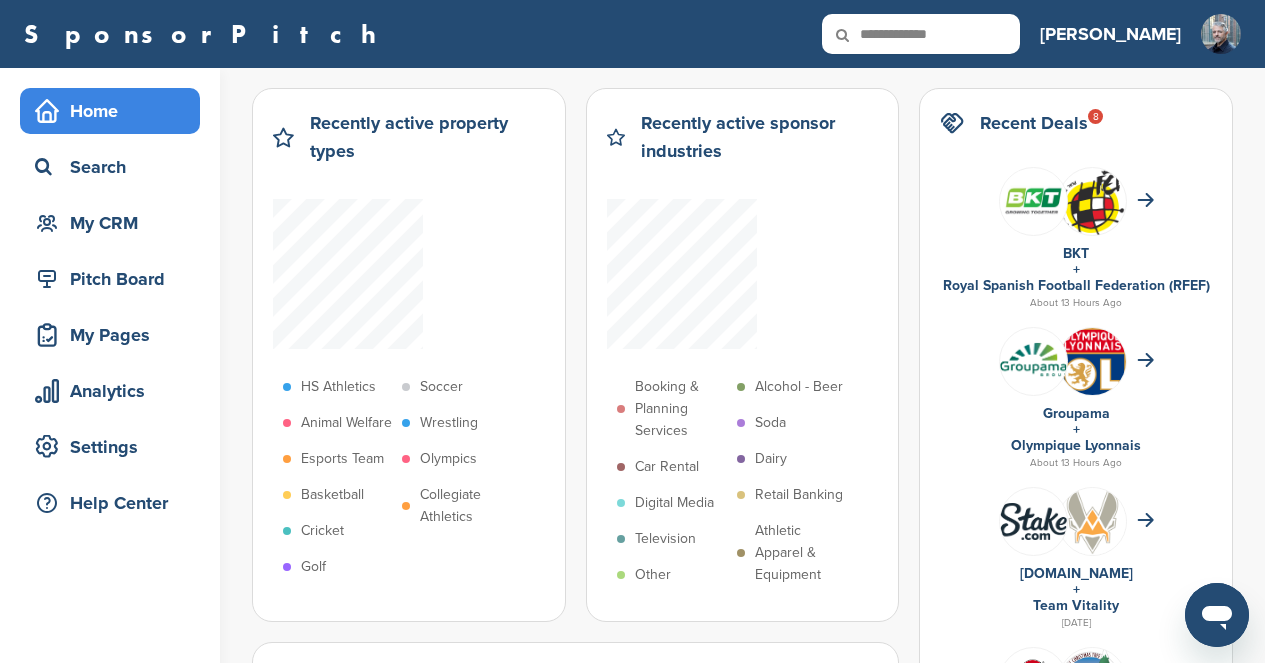 type on "**********" 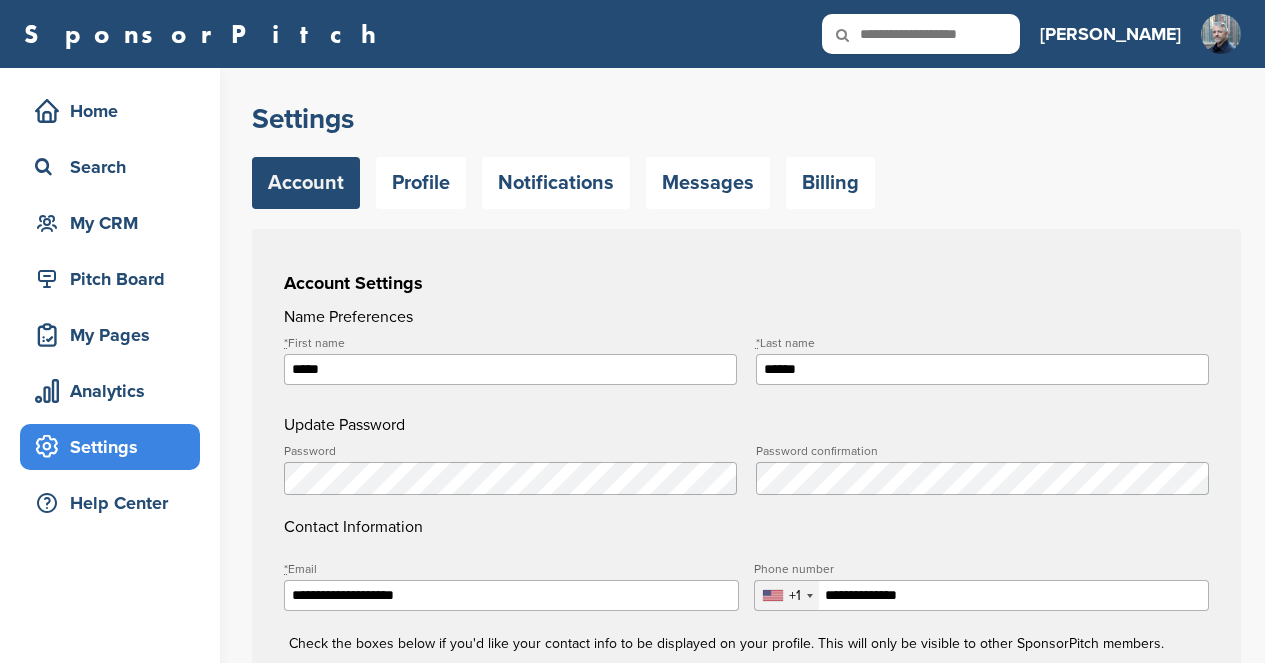 scroll, scrollTop: 0, scrollLeft: 0, axis: both 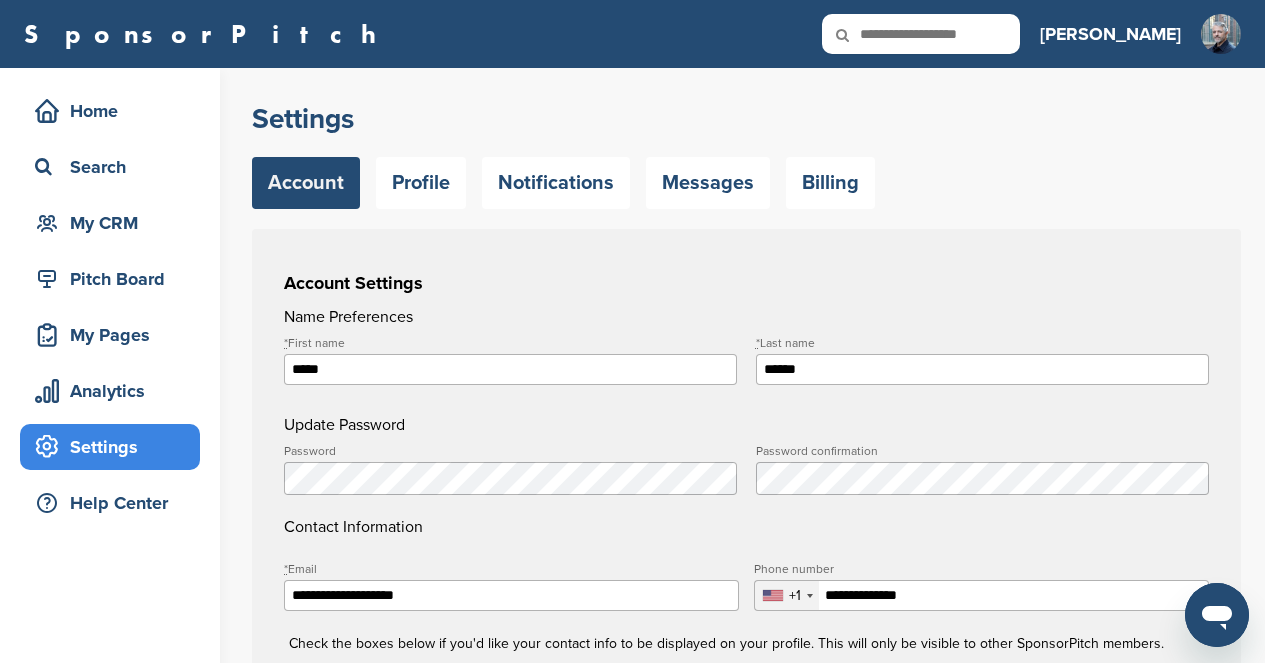 click at bounding box center [921, 34] 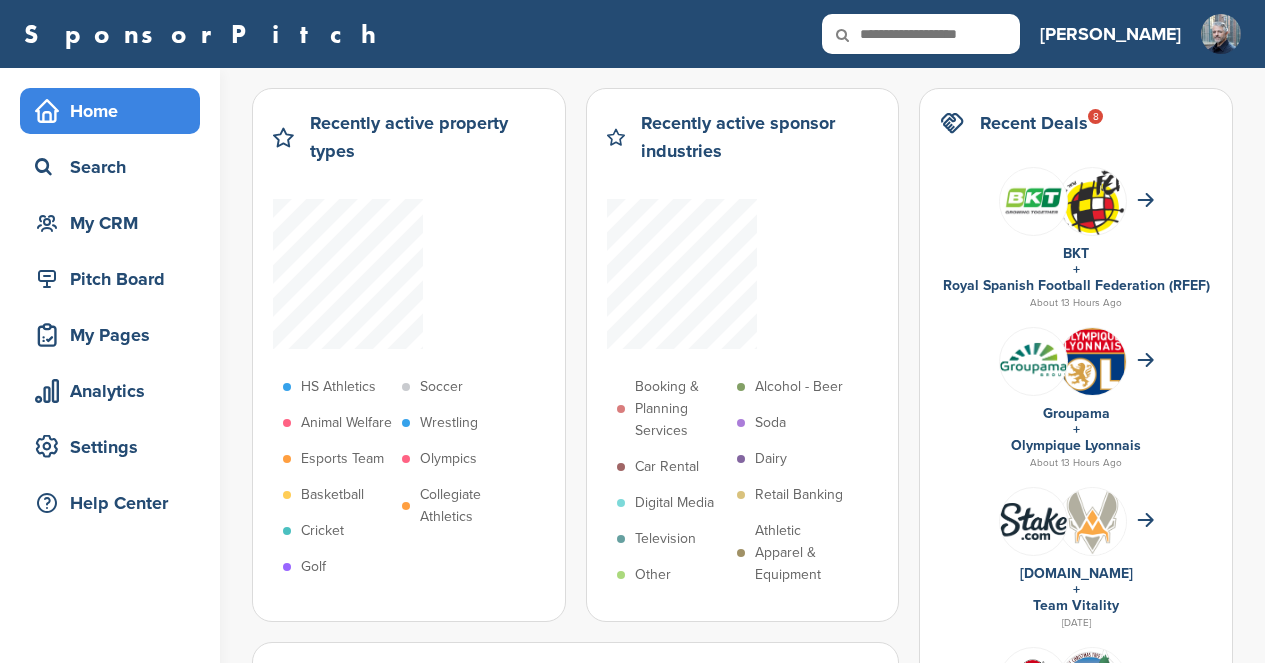 scroll, scrollTop: 0, scrollLeft: 0, axis: both 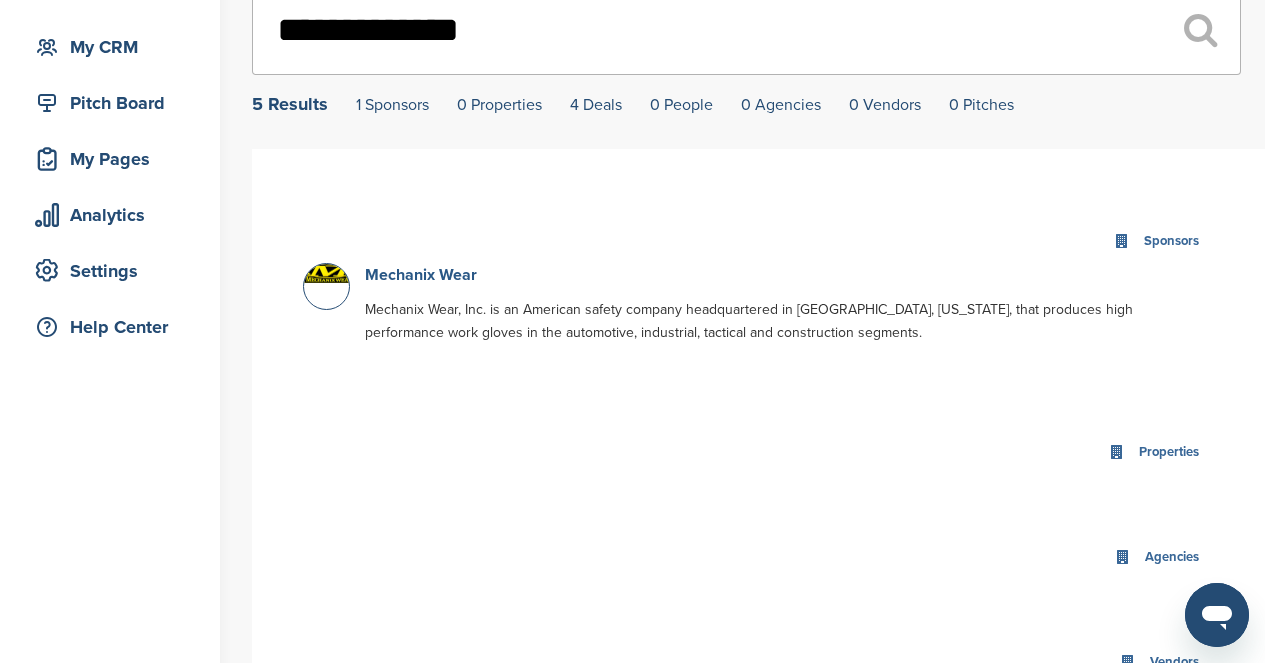 click on "Mechanix Wear" at bounding box center (421, 275) 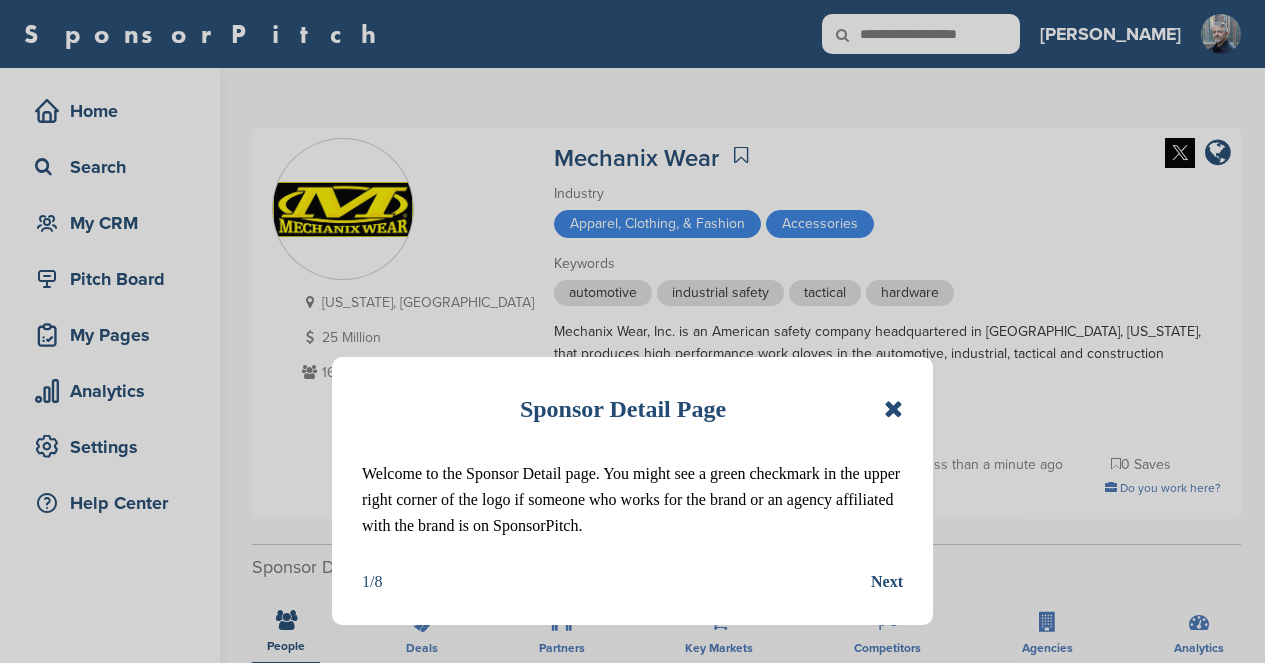 scroll, scrollTop: 0, scrollLeft: 0, axis: both 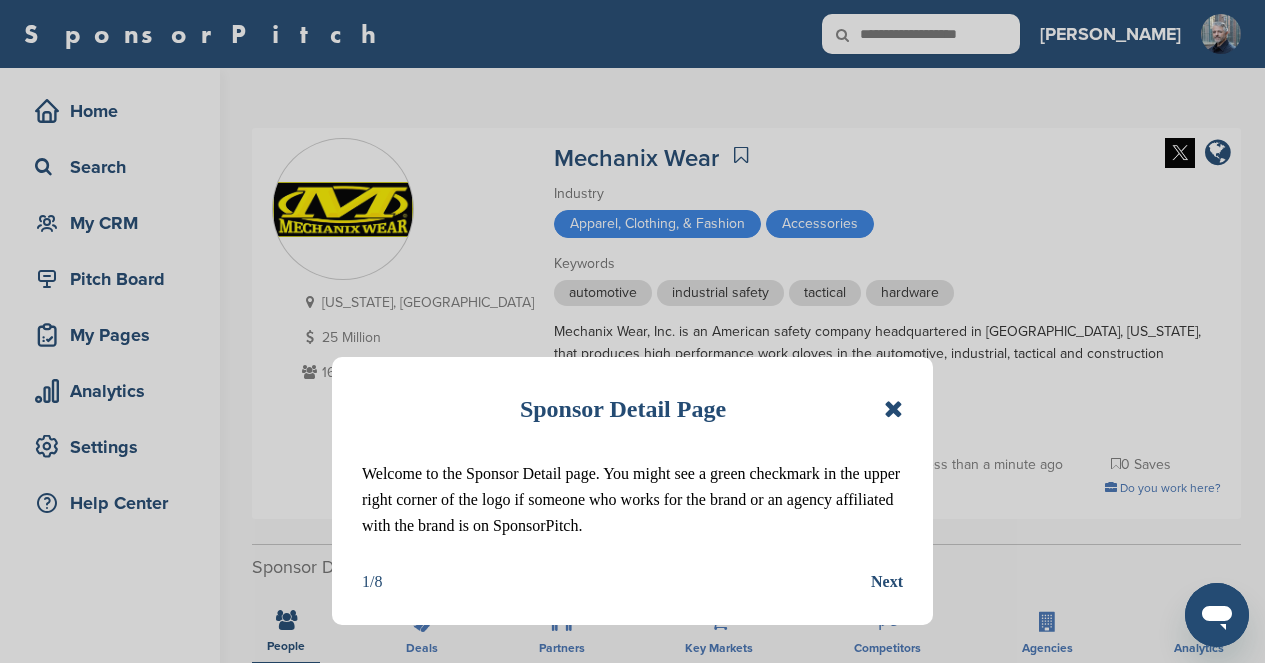 click at bounding box center (893, 409) 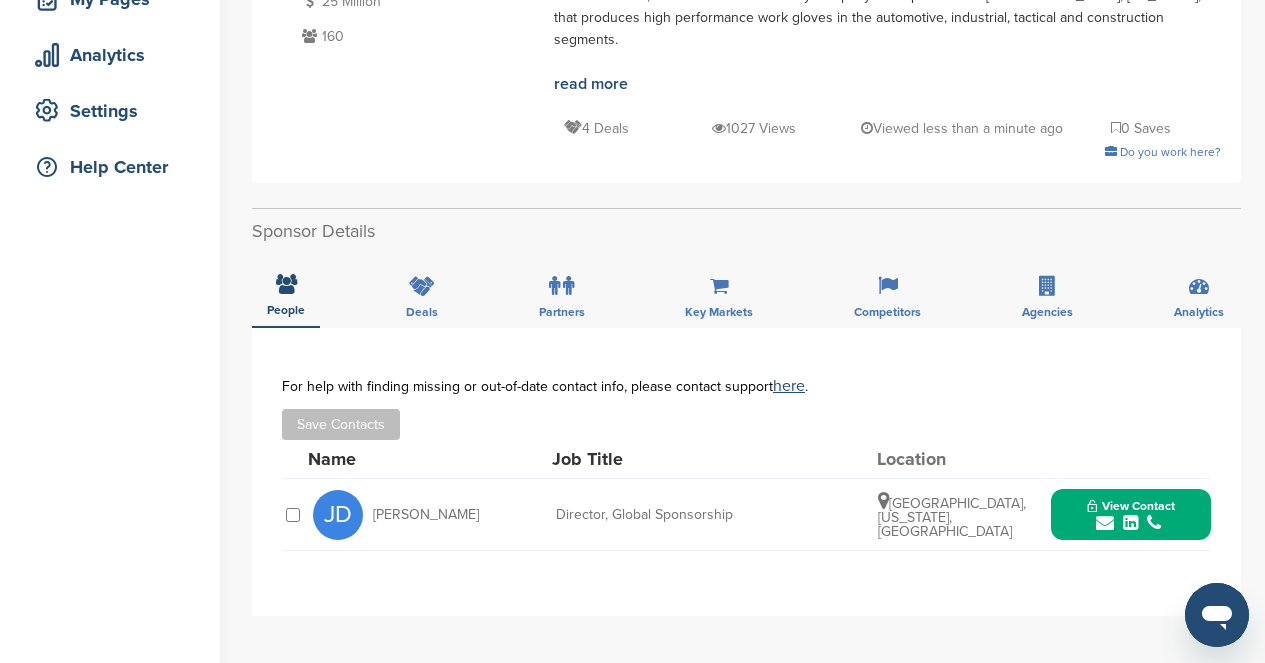 scroll, scrollTop: 128, scrollLeft: 0, axis: vertical 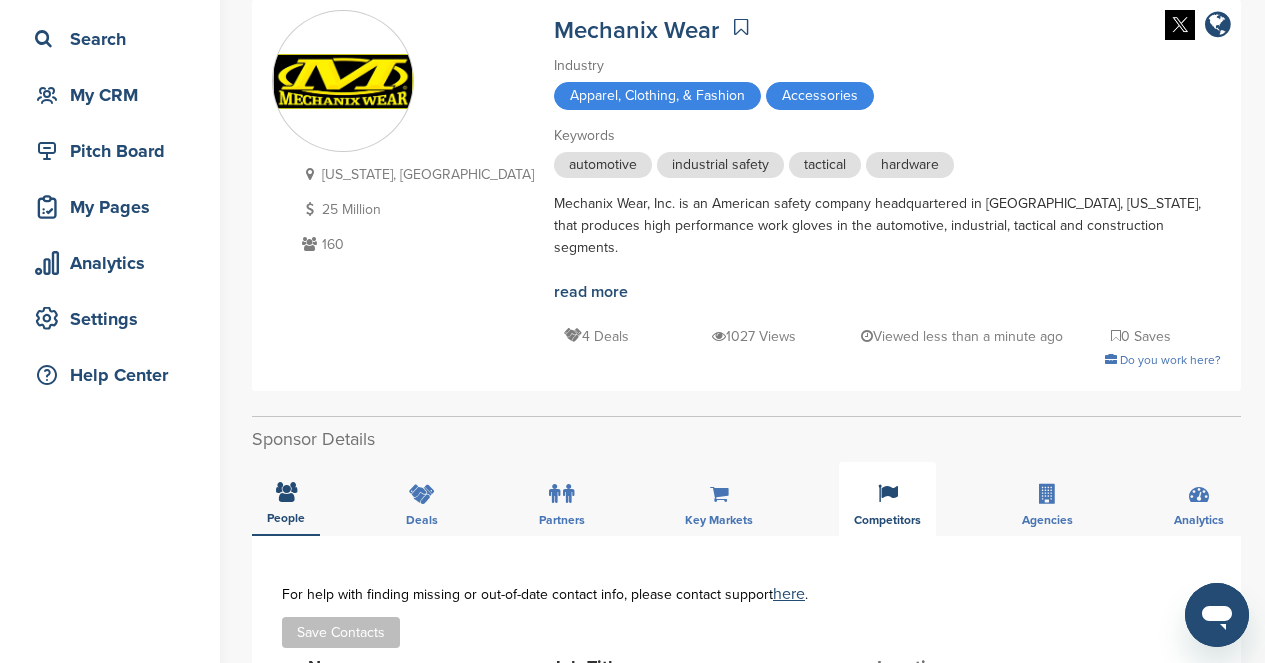 click at bounding box center (888, 494) 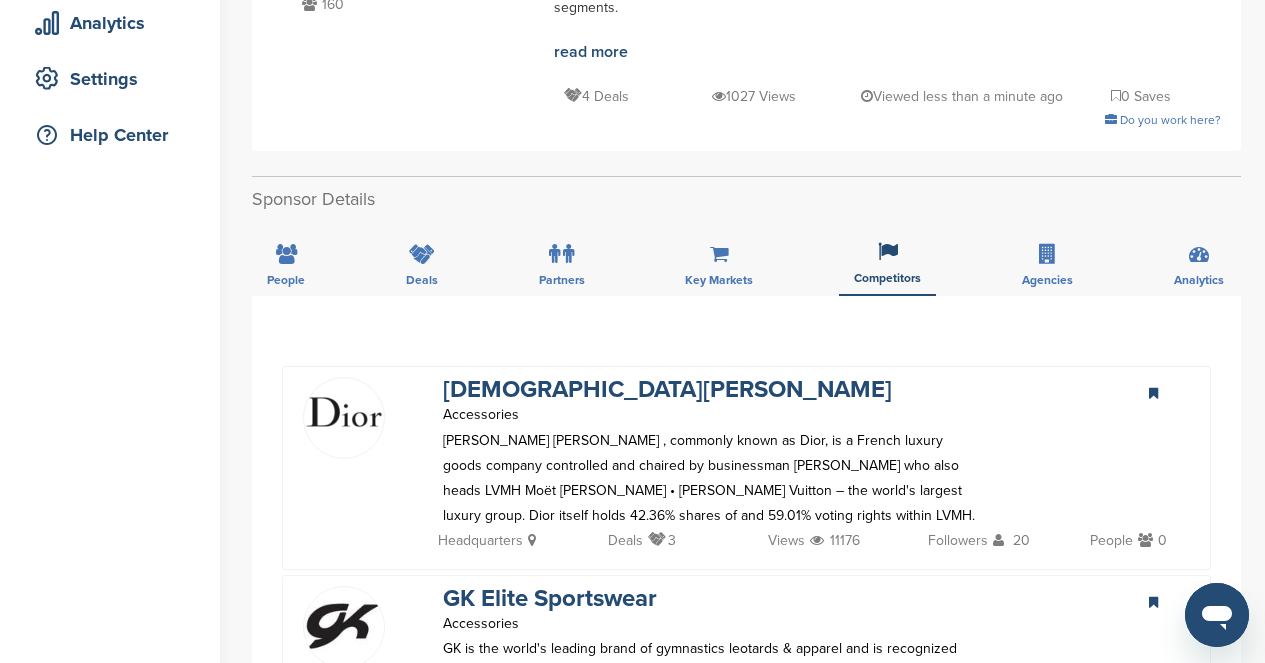 scroll, scrollTop: 0, scrollLeft: 0, axis: both 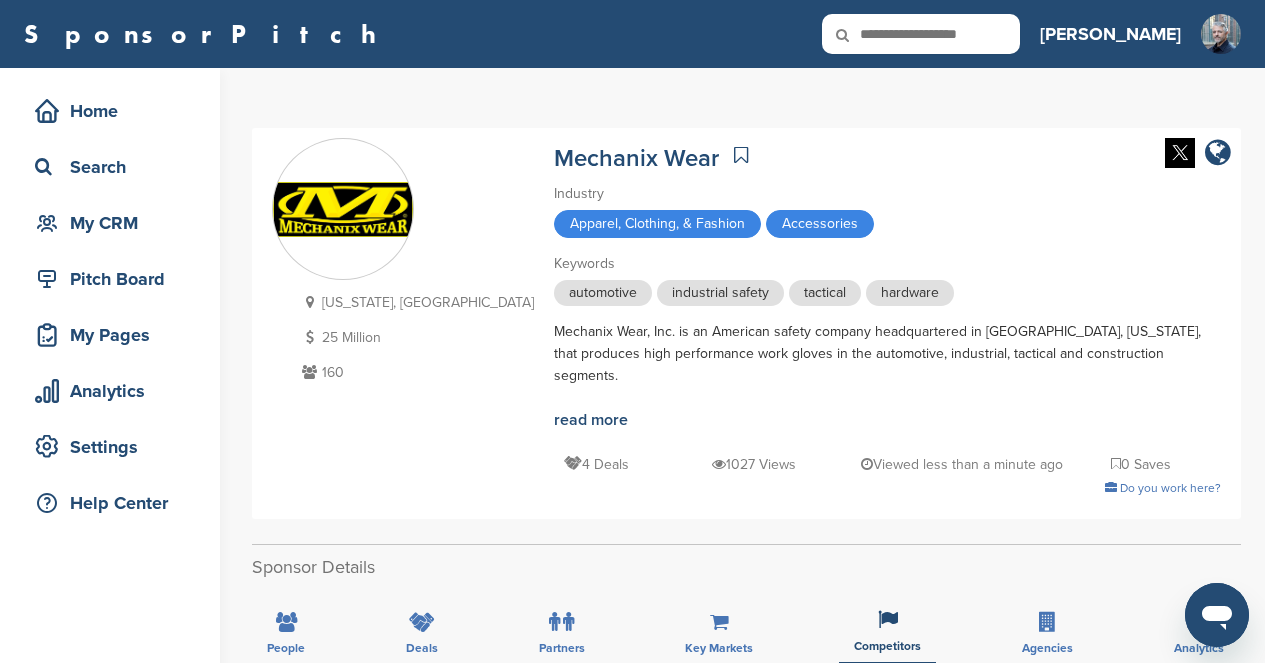 click at bounding box center (921, 34) 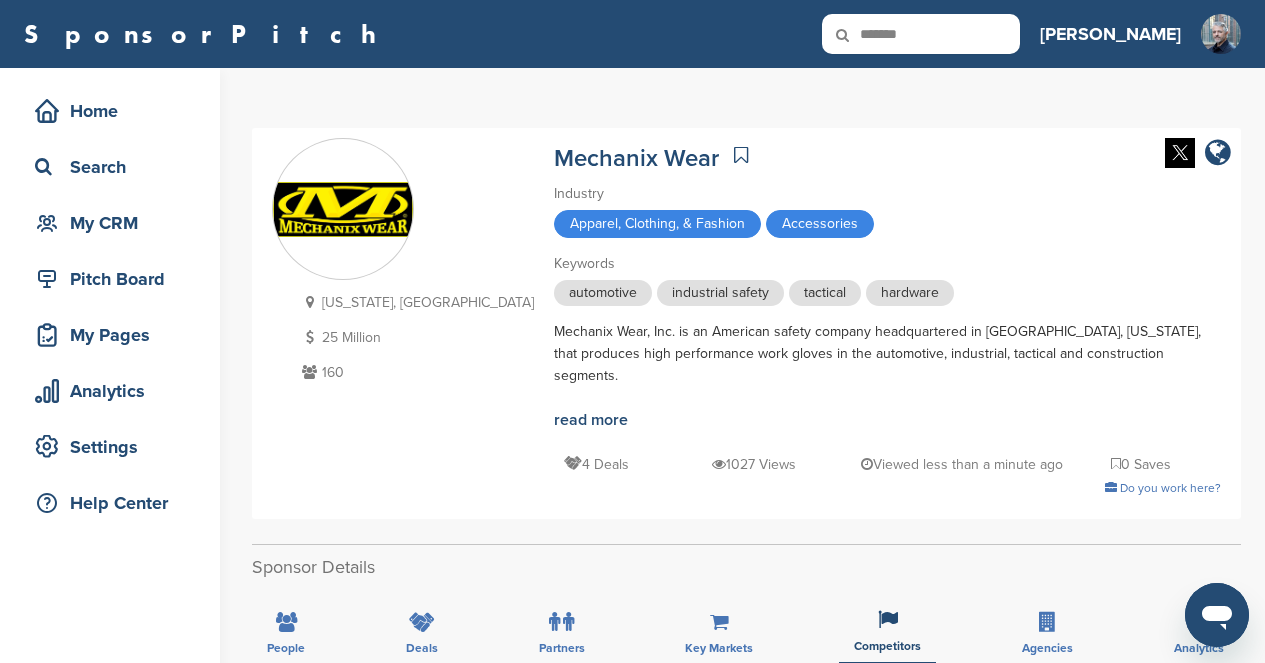 type on "*******" 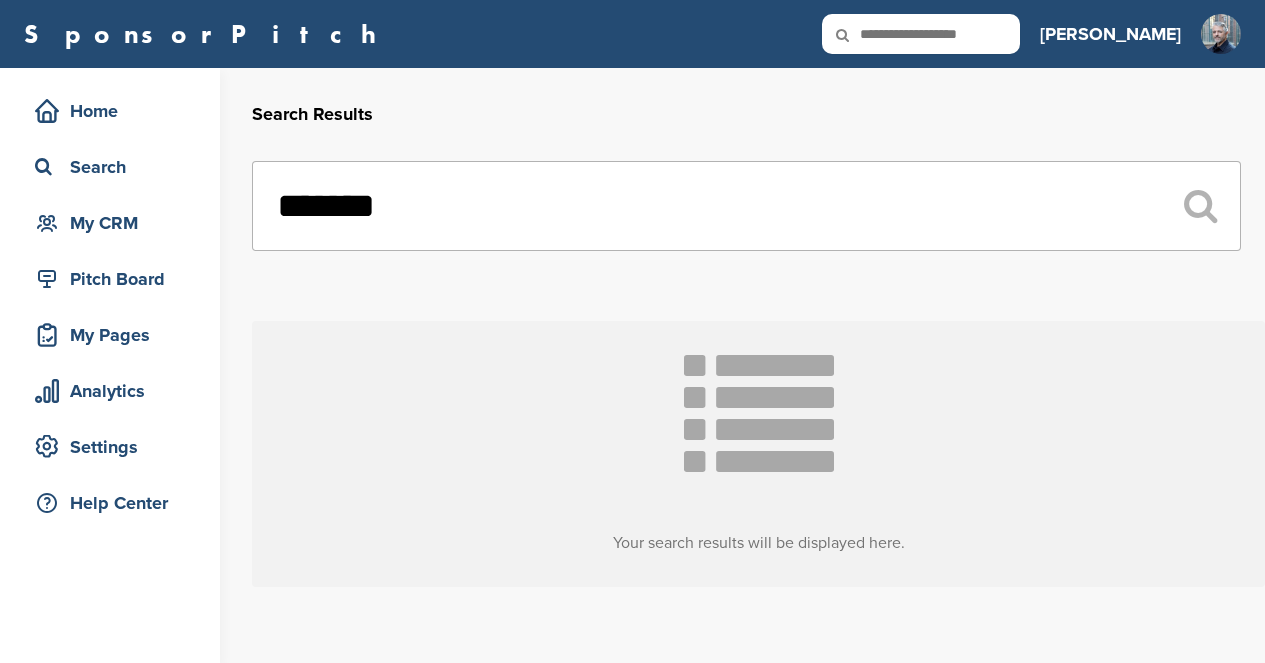 scroll, scrollTop: 0, scrollLeft: 0, axis: both 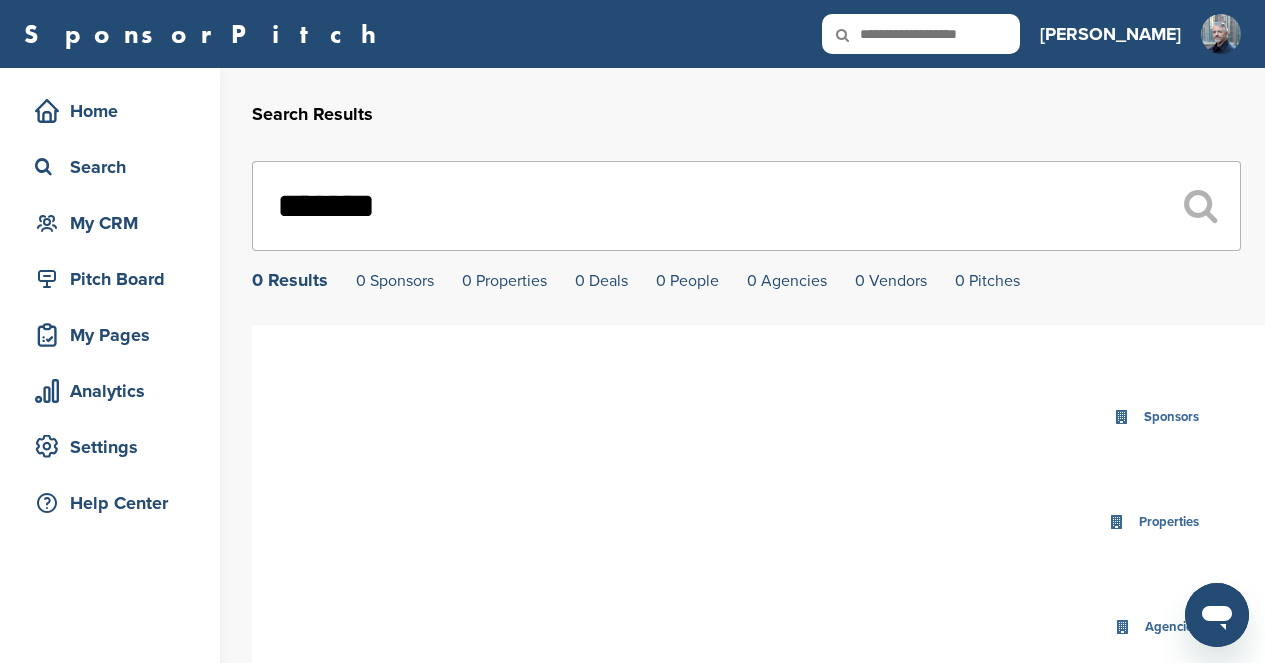 click on "*******" at bounding box center [746, 206] 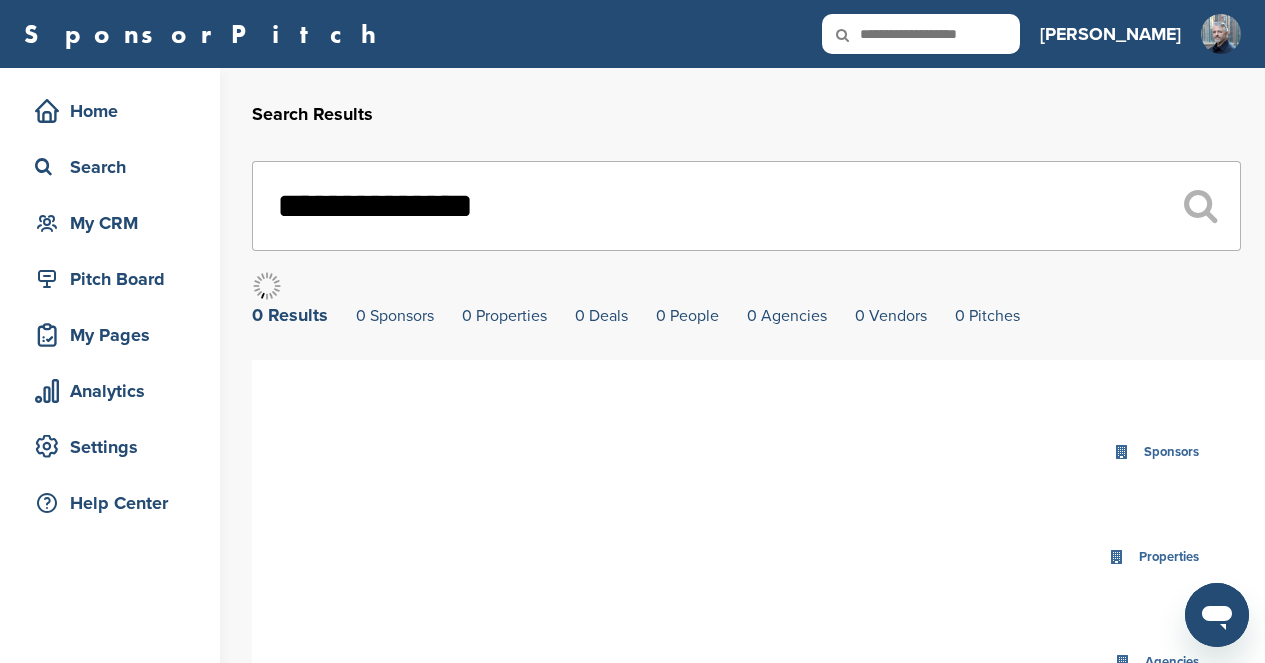 type on "**********" 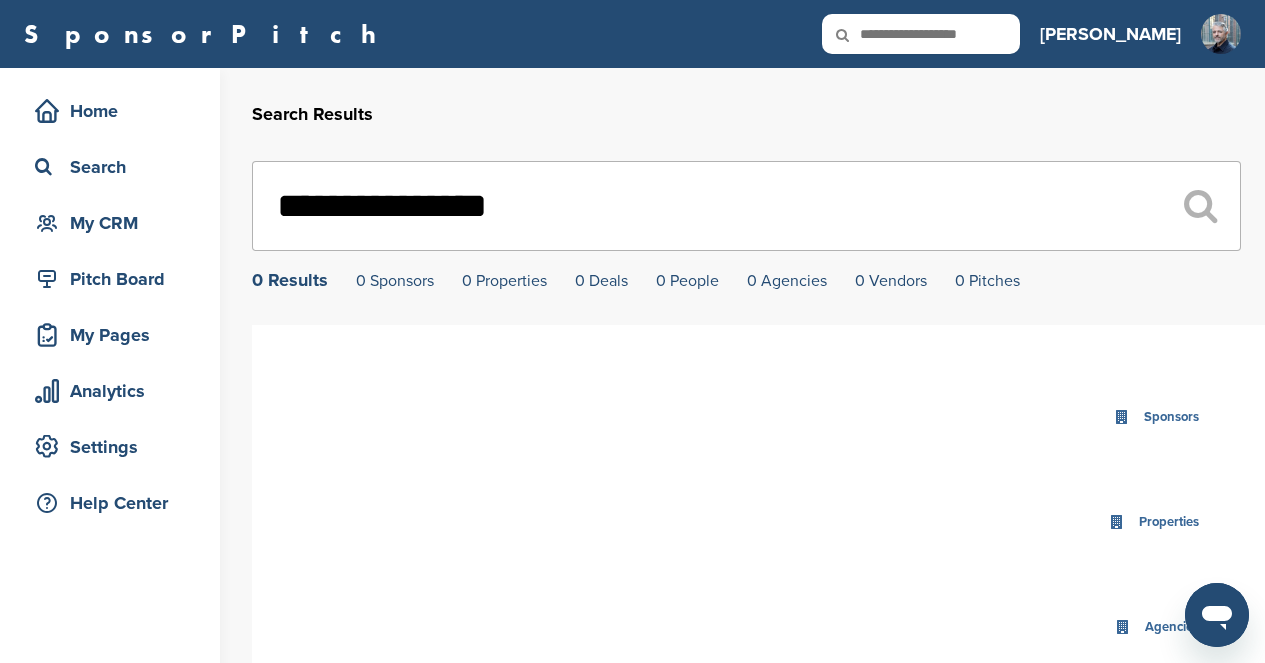 drag, startPoint x: 566, startPoint y: 214, endPoint x: 227, endPoint y: 203, distance: 339.1784 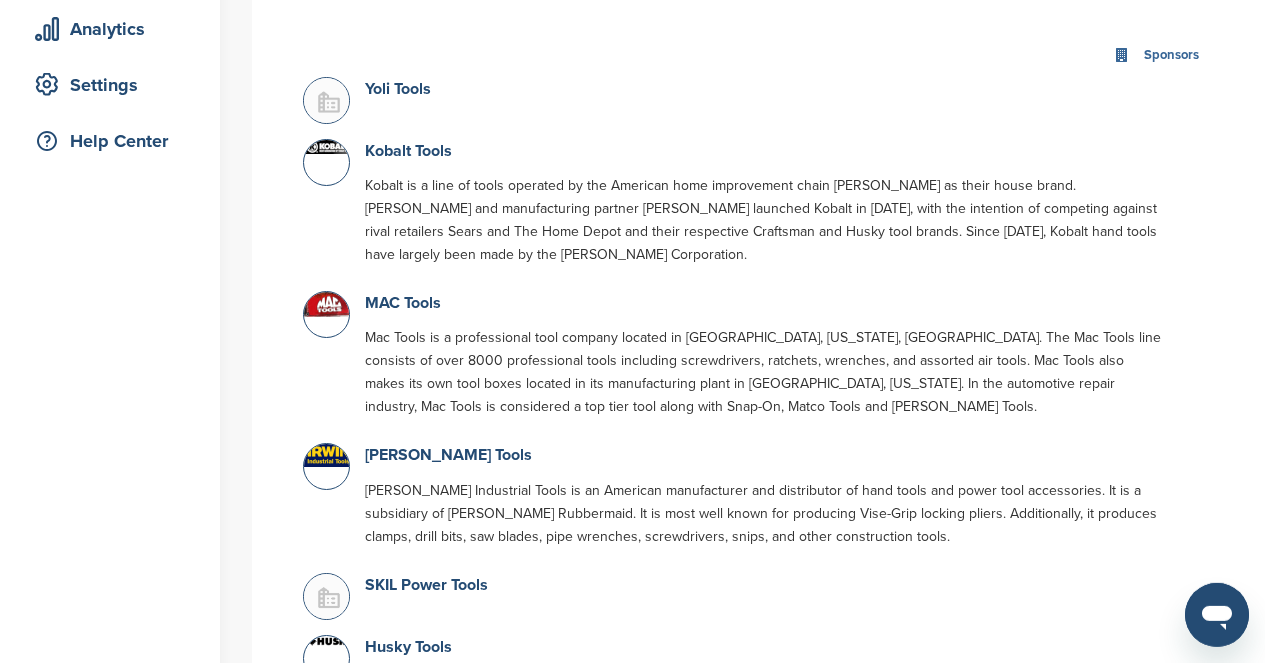 scroll, scrollTop: 464, scrollLeft: 0, axis: vertical 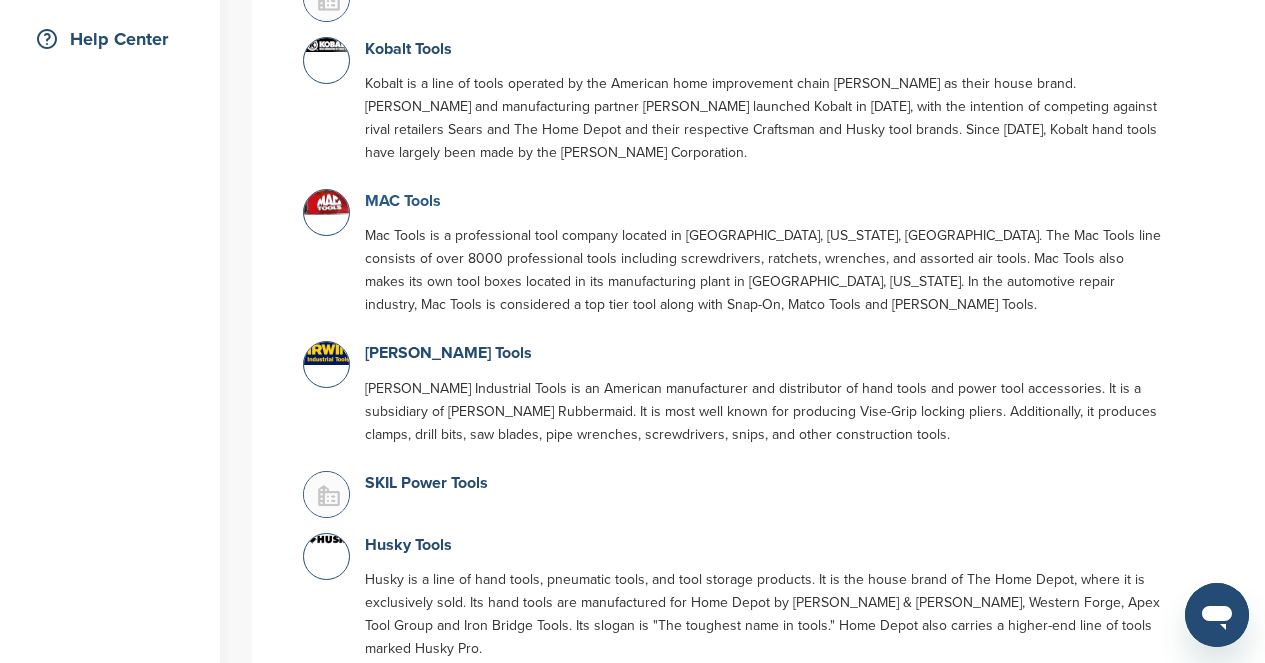 type on "*****" 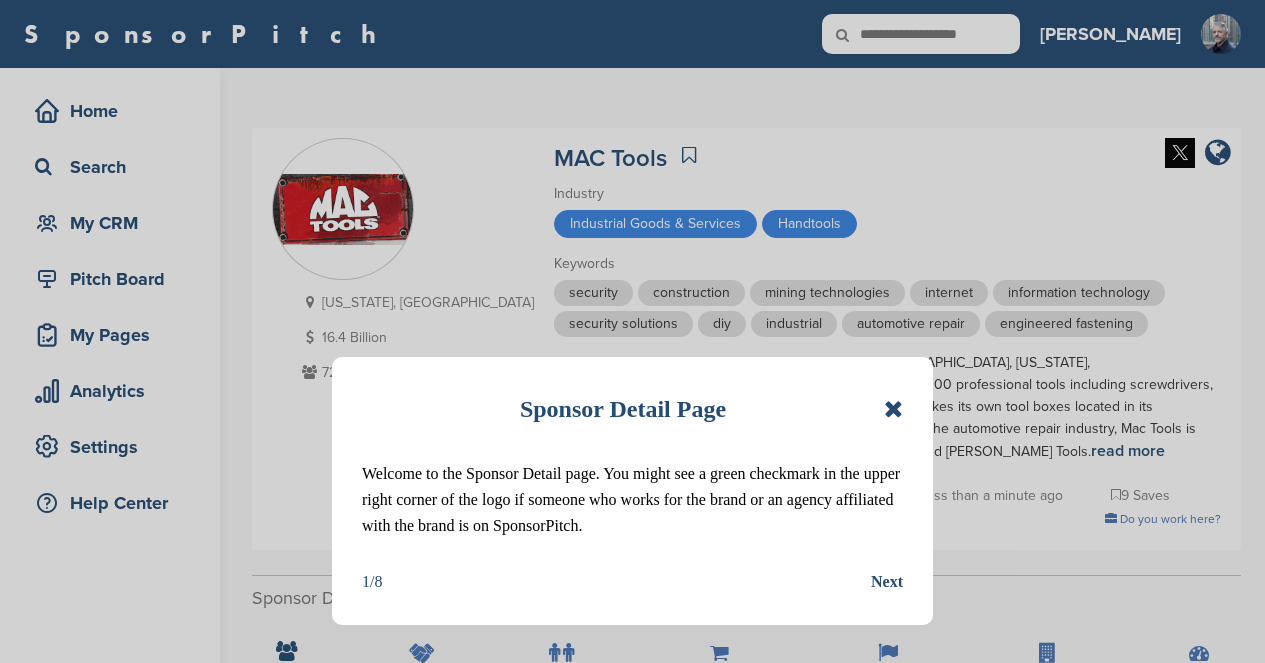 scroll, scrollTop: 0, scrollLeft: 0, axis: both 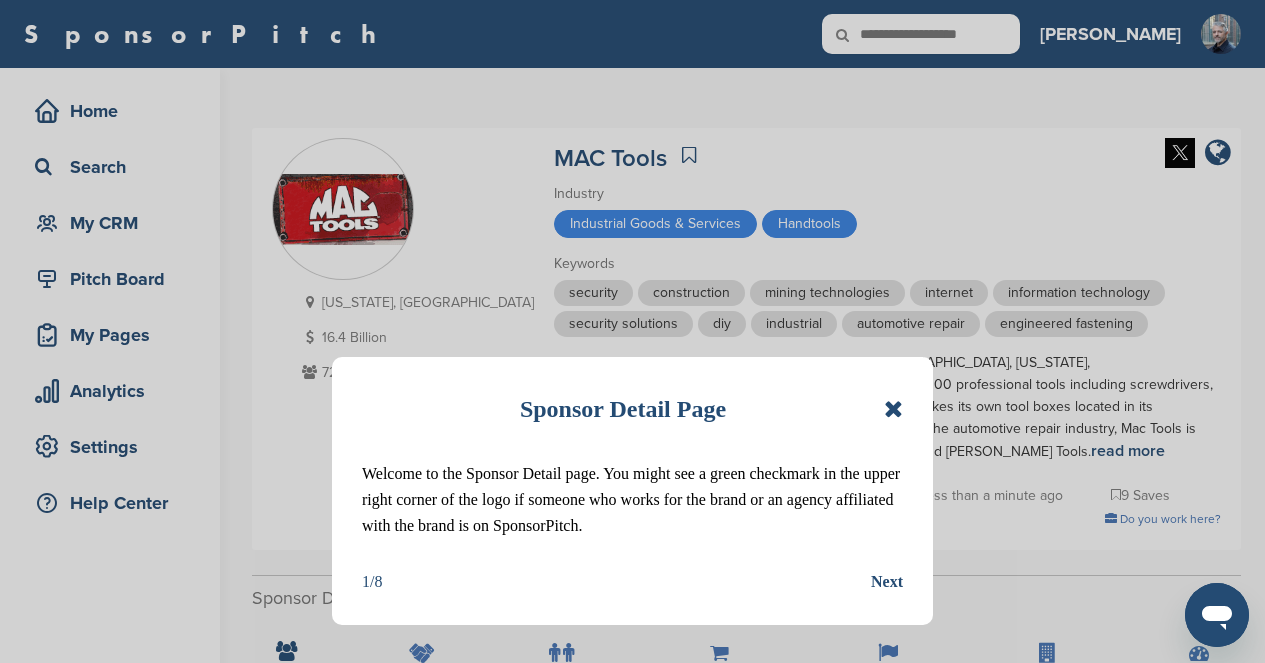 click at bounding box center [893, 409] 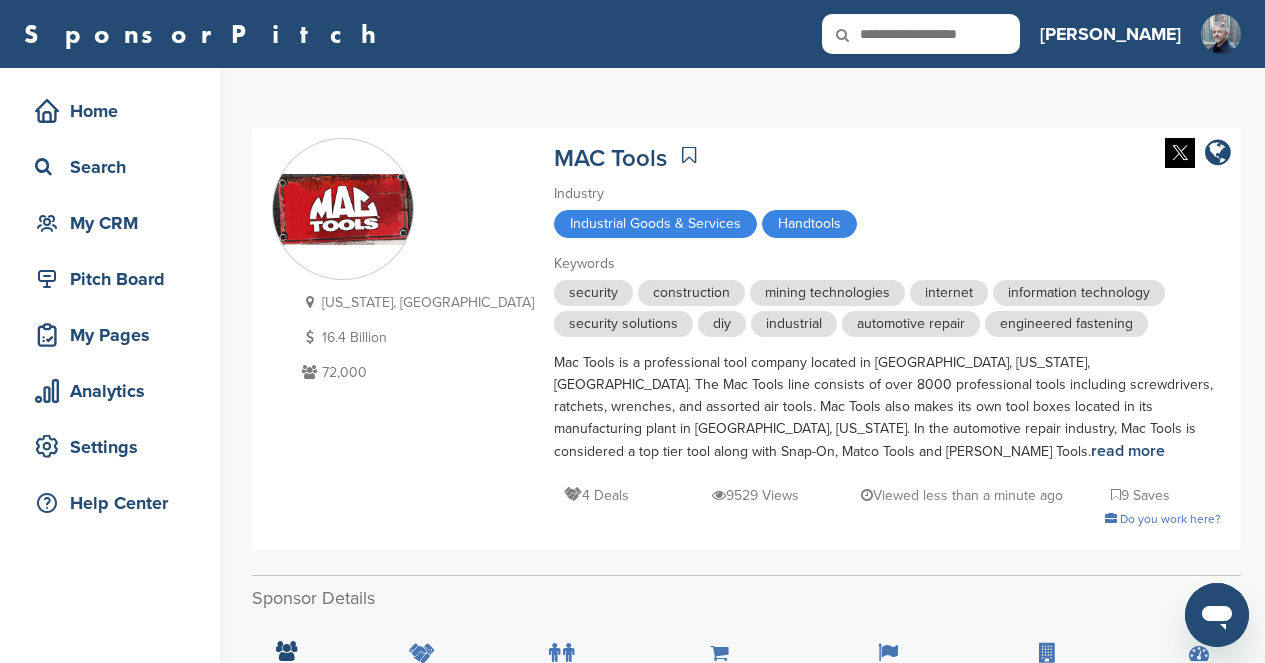scroll, scrollTop: 368, scrollLeft: 0, axis: vertical 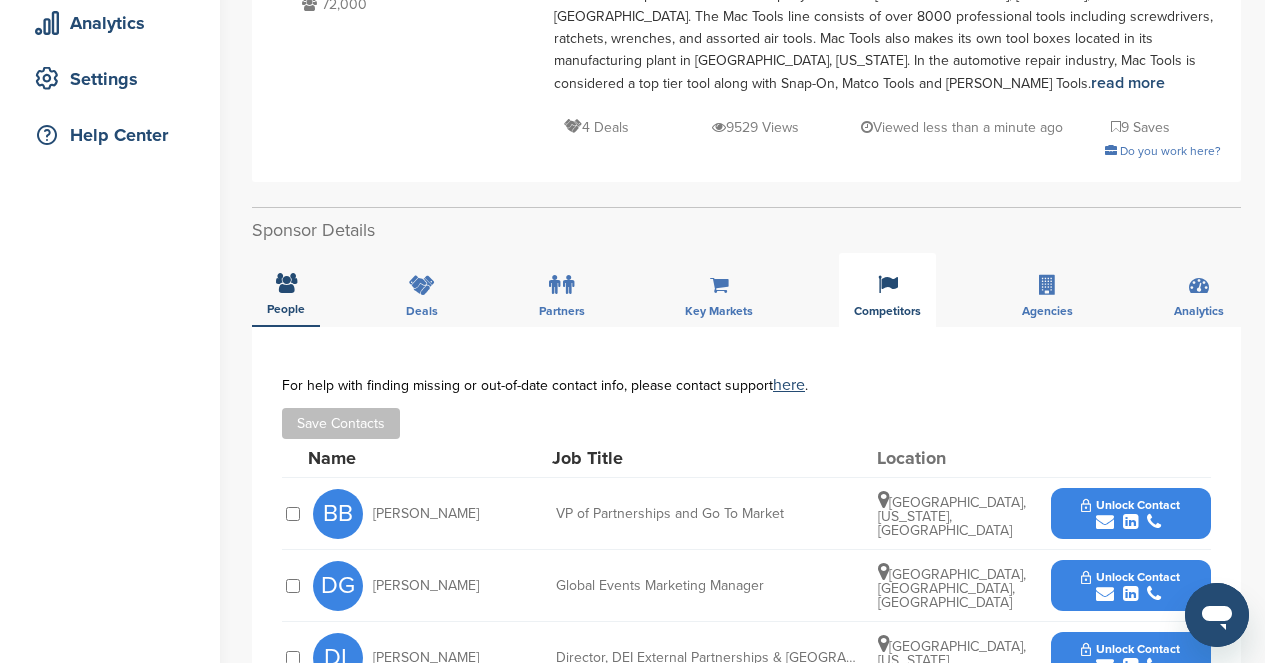 click at bounding box center (888, 285) 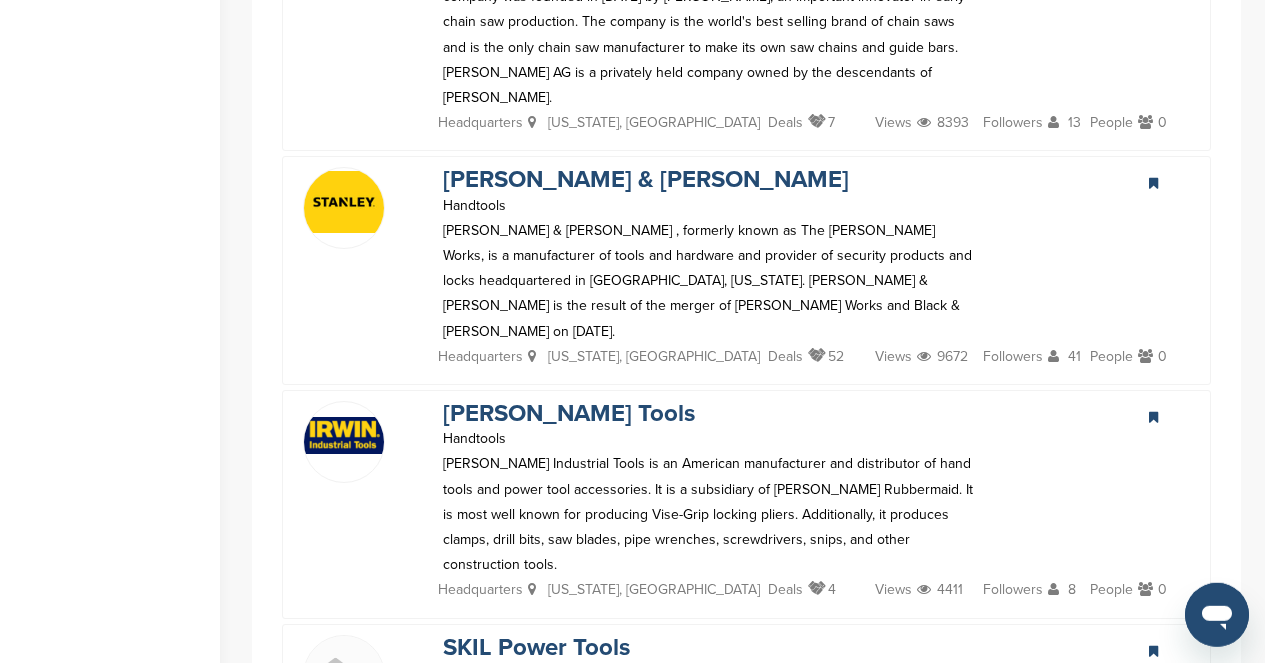 scroll, scrollTop: 656, scrollLeft: 0, axis: vertical 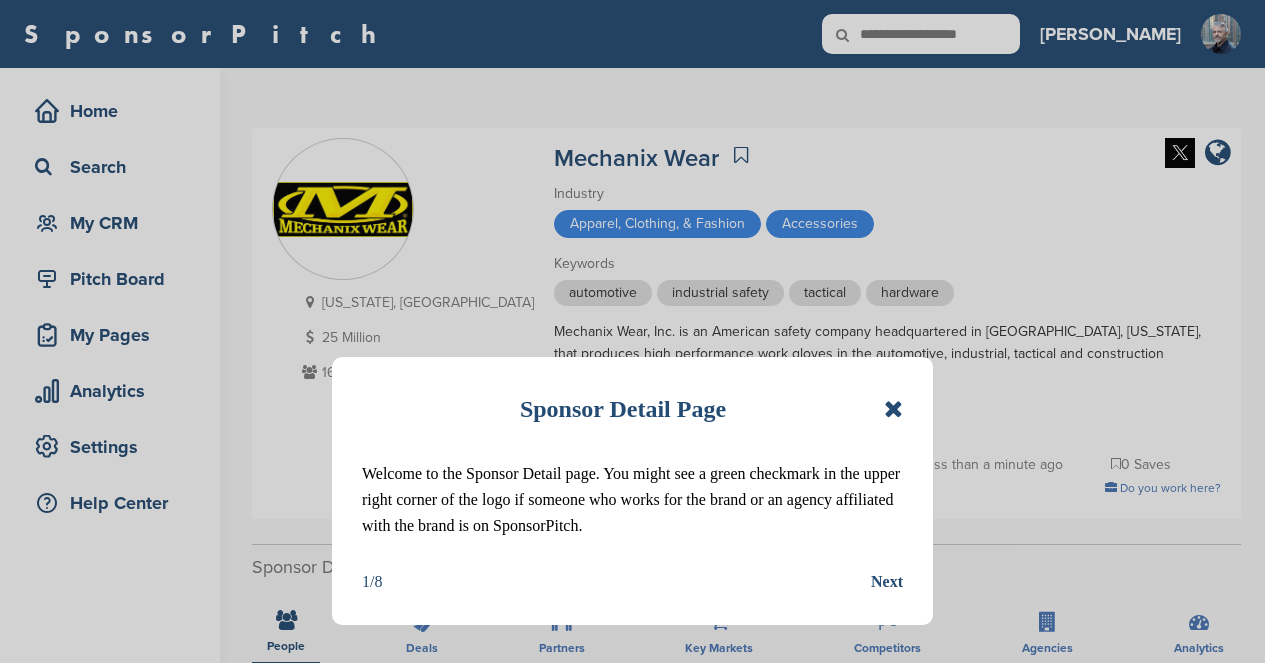 click at bounding box center (893, 409) 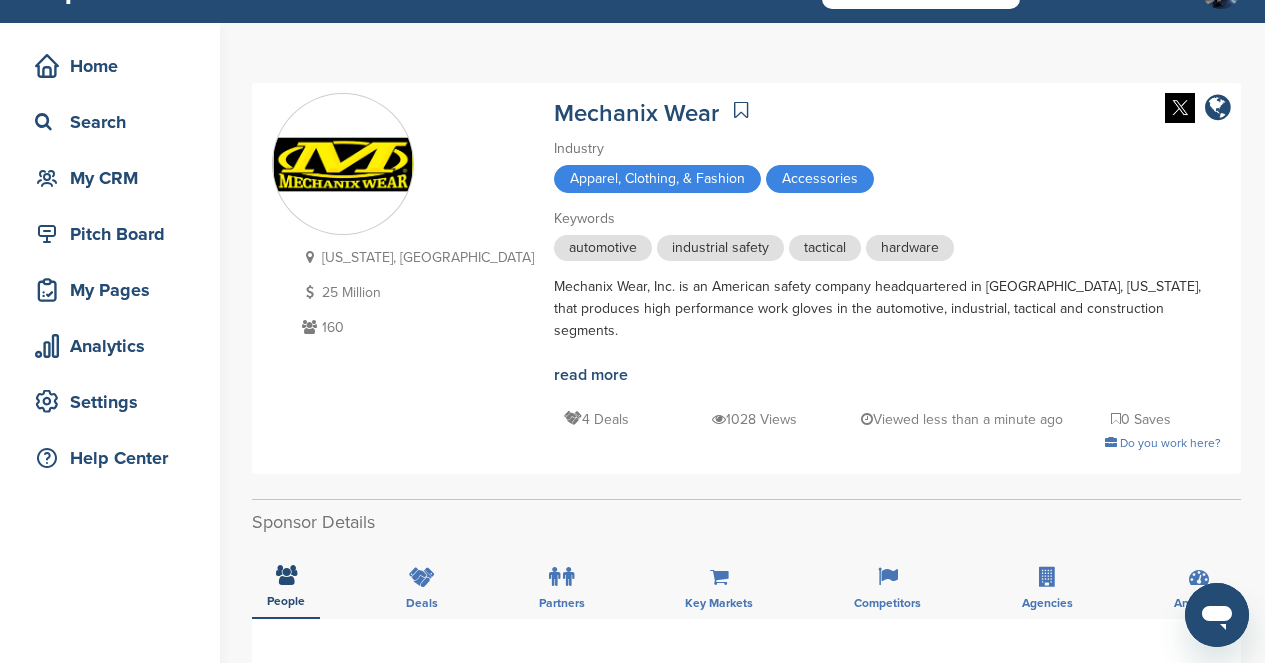 scroll, scrollTop: 128, scrollLeft: 0, axis: vertical 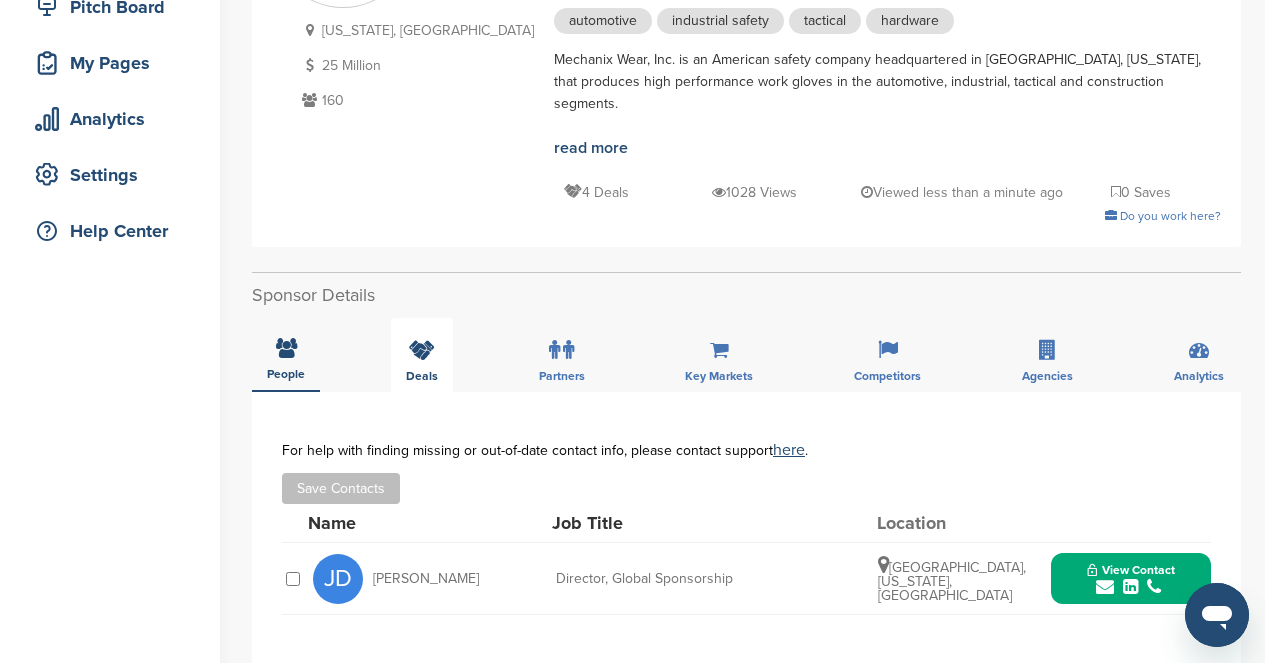 click at bounding box center [422, 350] 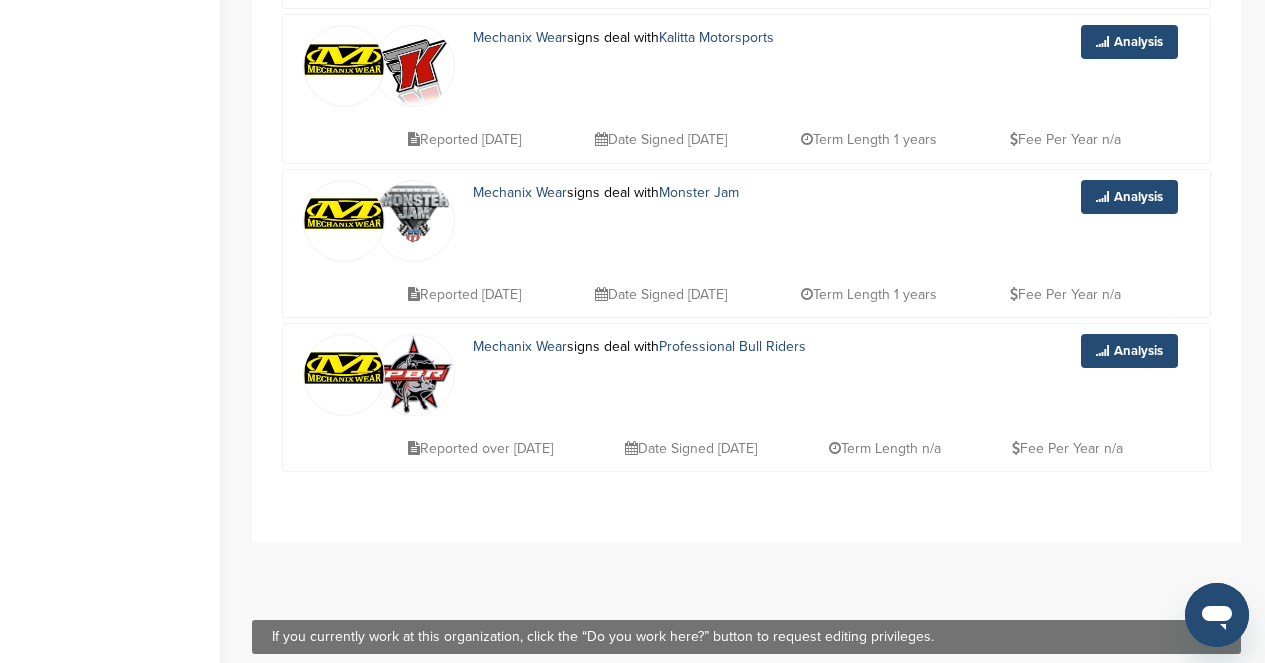 scroll, scrollTop: 416, scrollLeft: 0, axis: vertical 